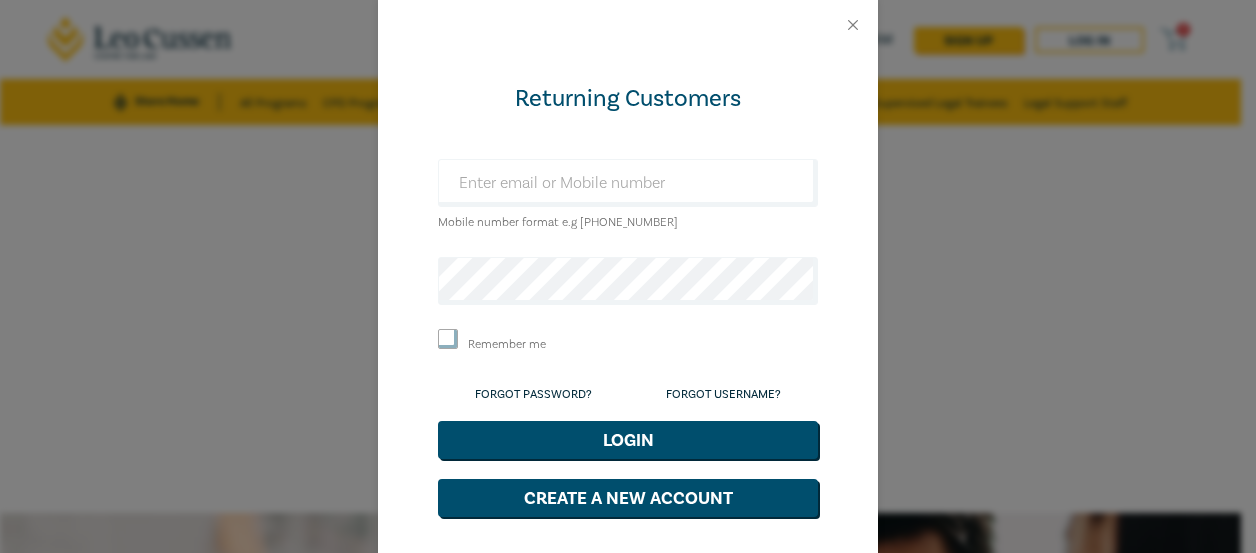 scroll, scrollTop: 0, scrollLeft: 0, axis: both 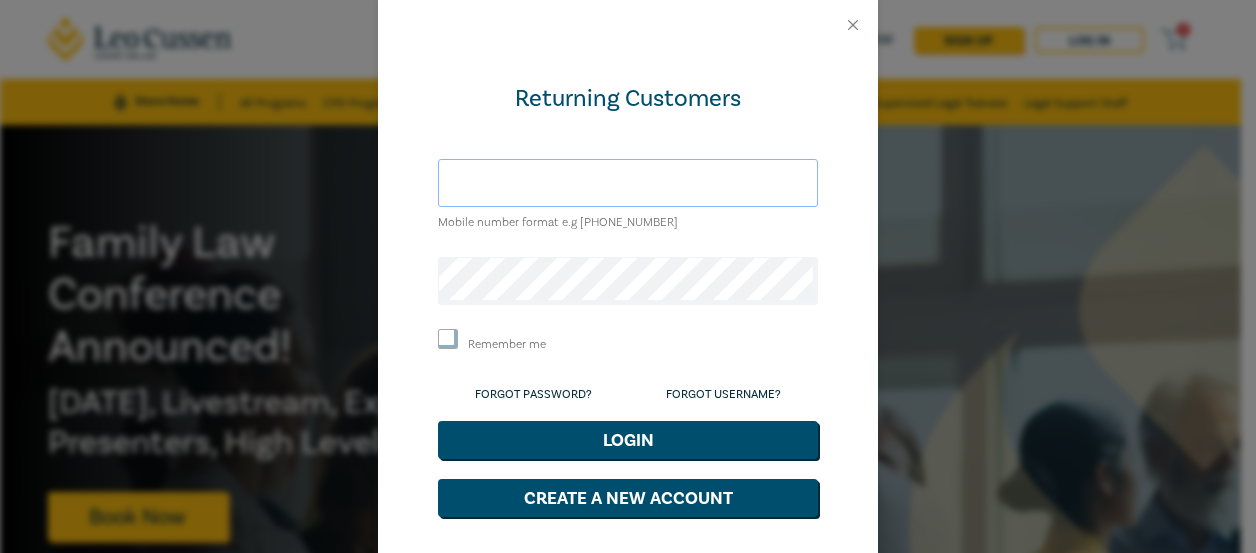 drag, startPoint x: 581, startPoint y: 190, endPoint x: 587, endPoint y: 178, distance: 13.416408 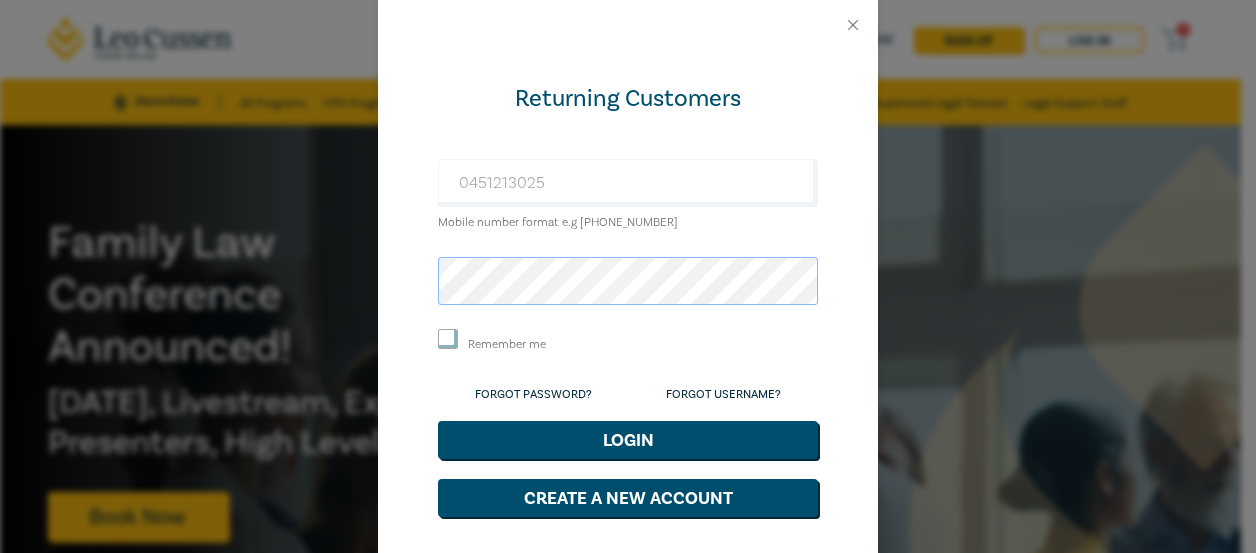 click on "Login" at bounding box center (628, 440) 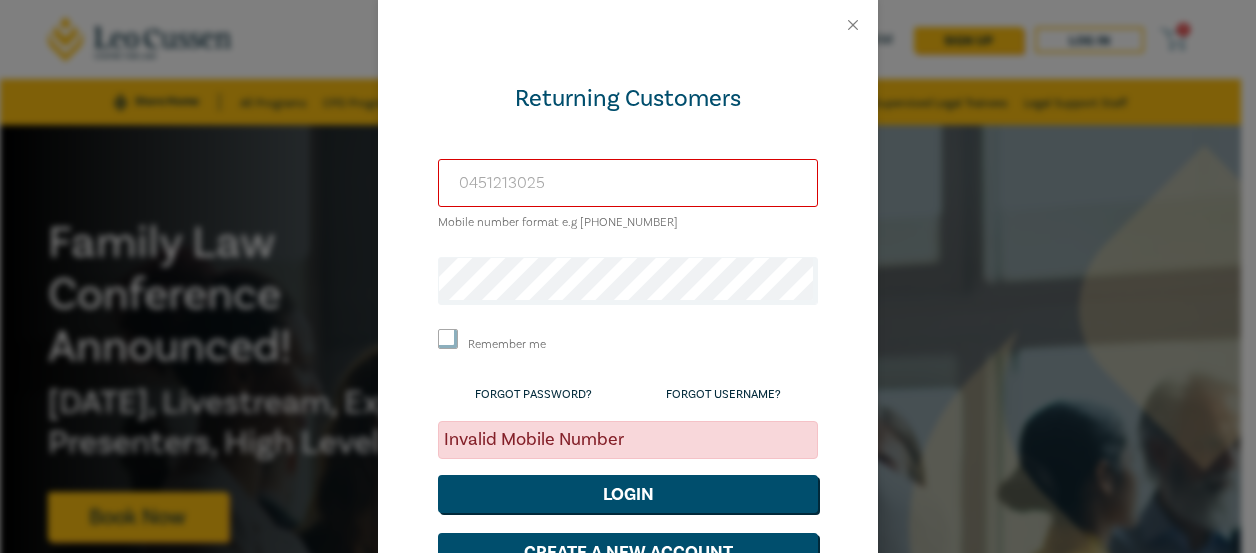 click on "0451213025" at bounding box center [628, 183] 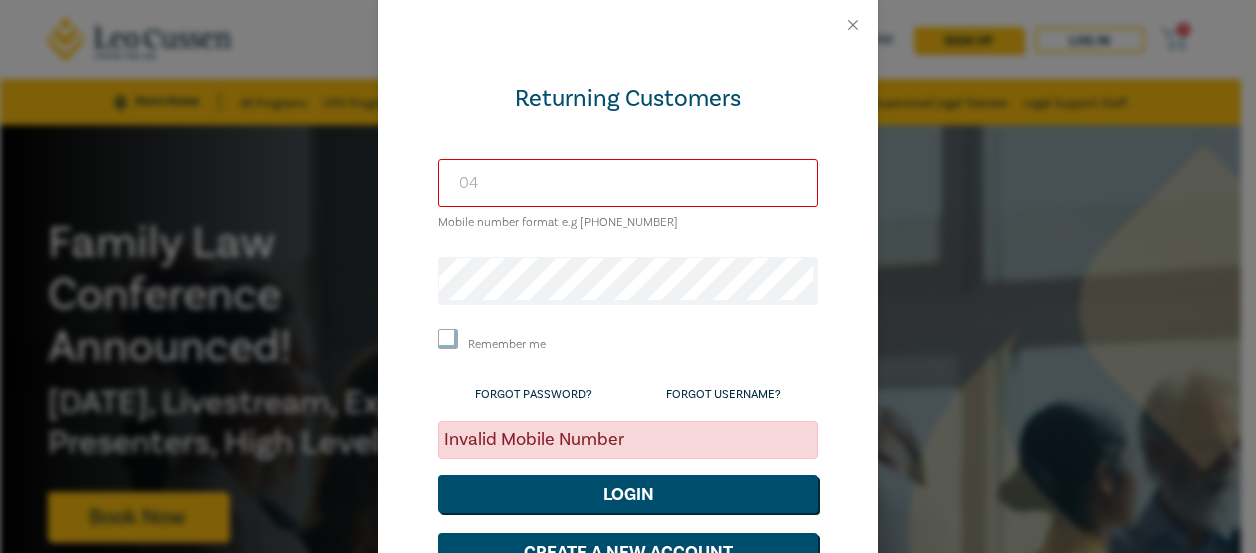 type on "0" 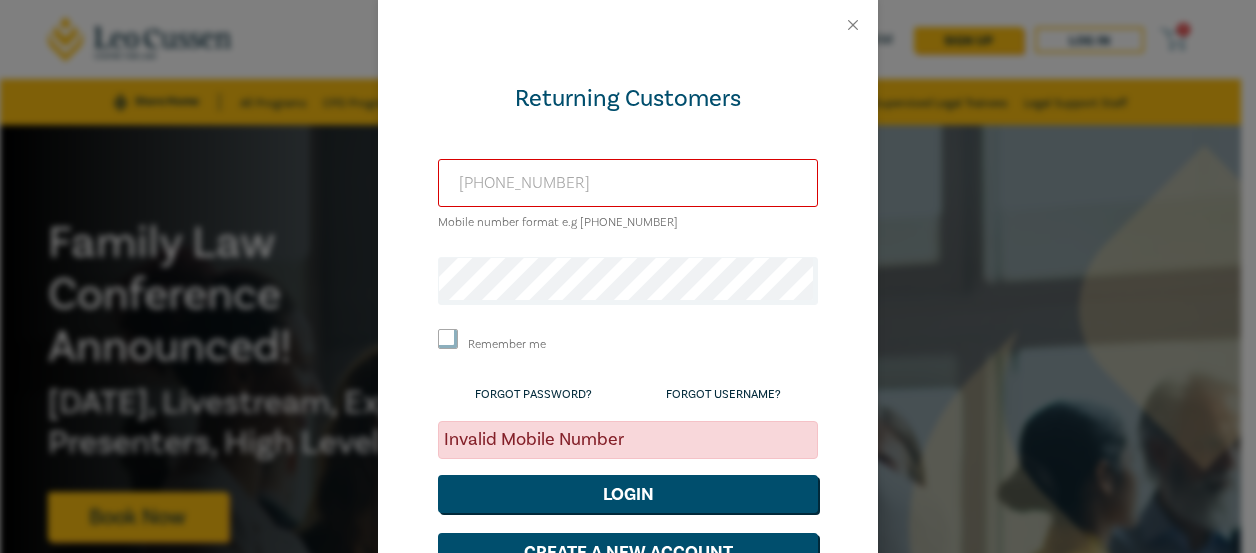 click on "Login" at bounding box center [628, 494] 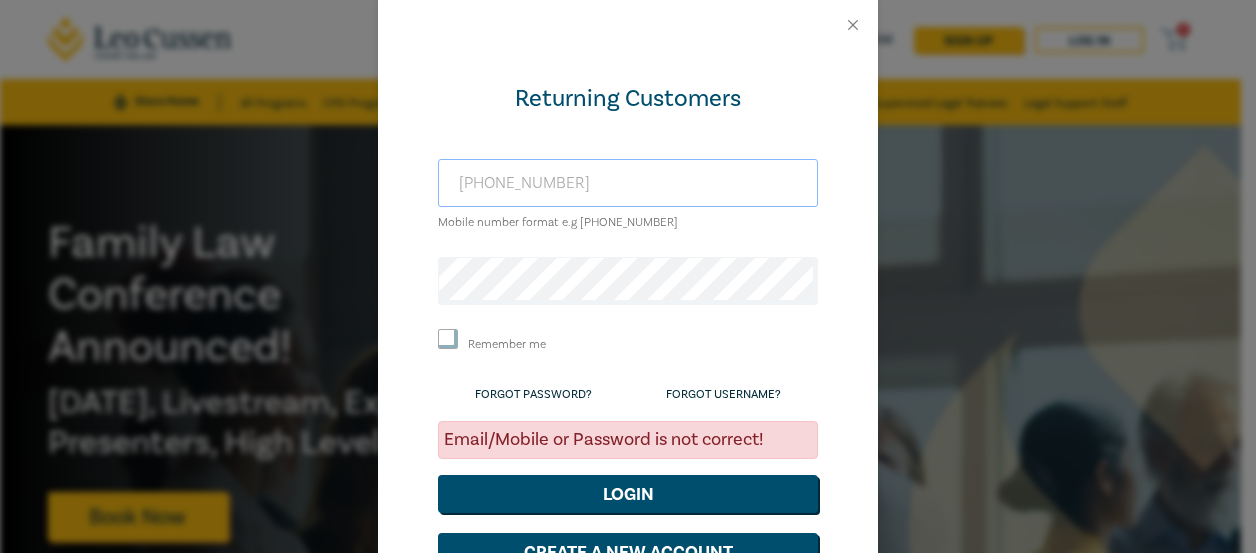 click on "[PHONE_NUMBER]" at bounding box center [628, 183] 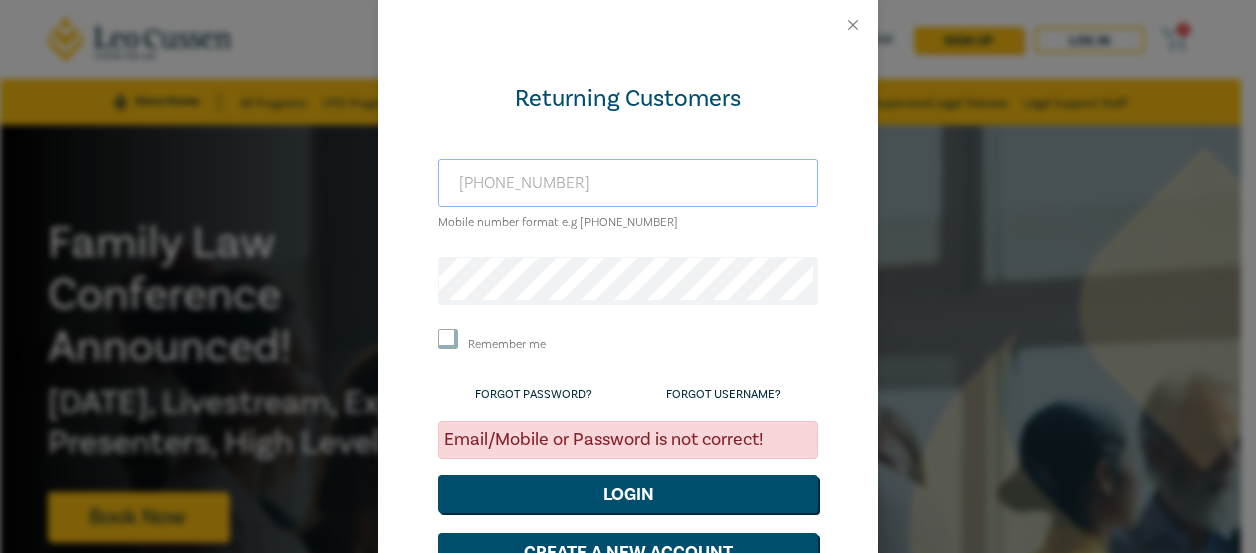 click on "[PHONE_NUMBER]" at bounding box center (628, 183) 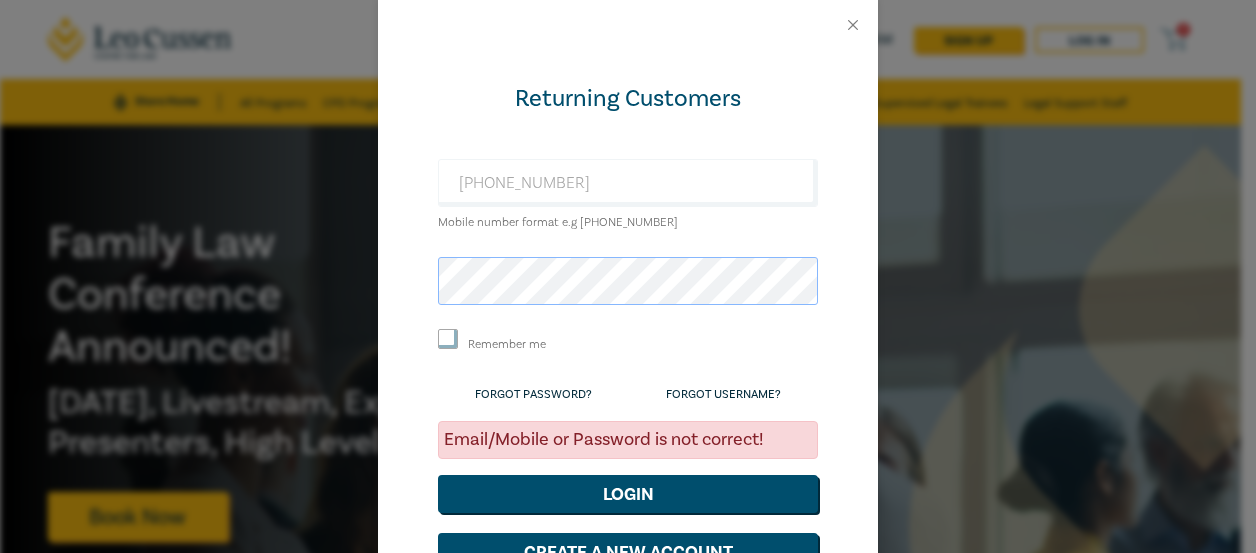 click on "Returning Customers [PHONE_NUMBER] Mobile number format e.g [PHONE_NUMBER] Remember me Forgot Password? Forgot Username? Email/Mobile or Password is not correct! Login Create a New Account" at bounding box center [628, 276] 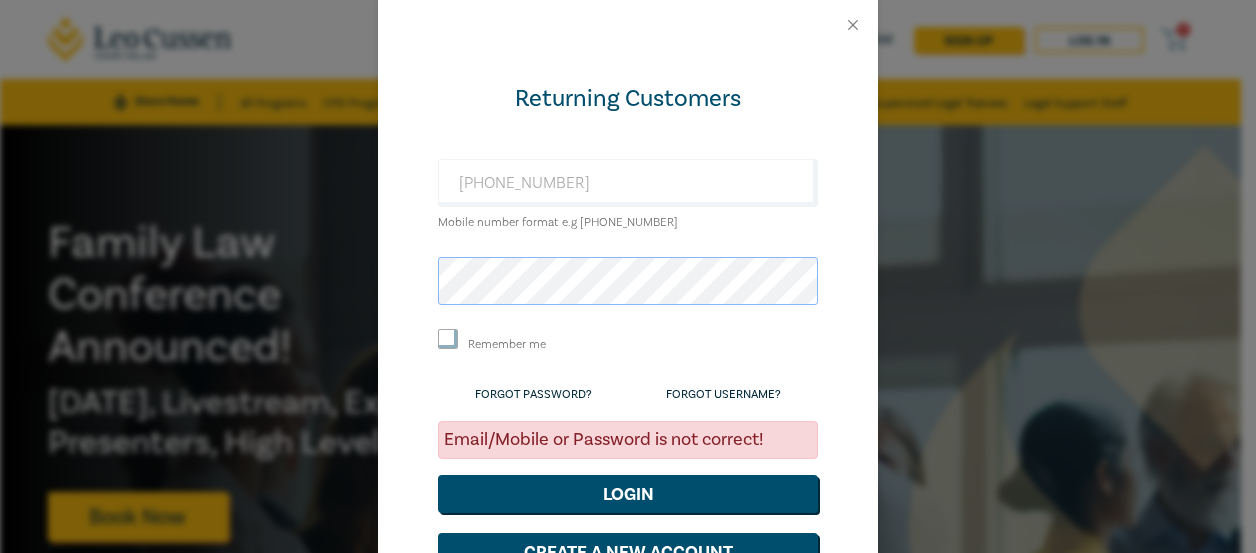 click on "Login" at bounding box center [628, 494] 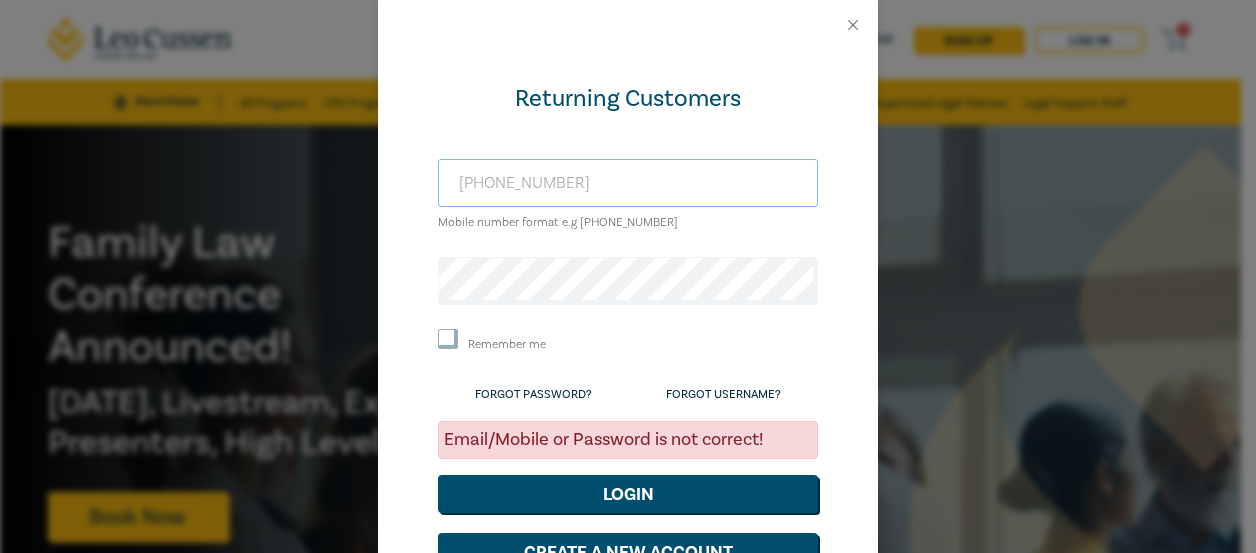 click on "[PHONE_NUMBER]" at bounding box center [628, 183] 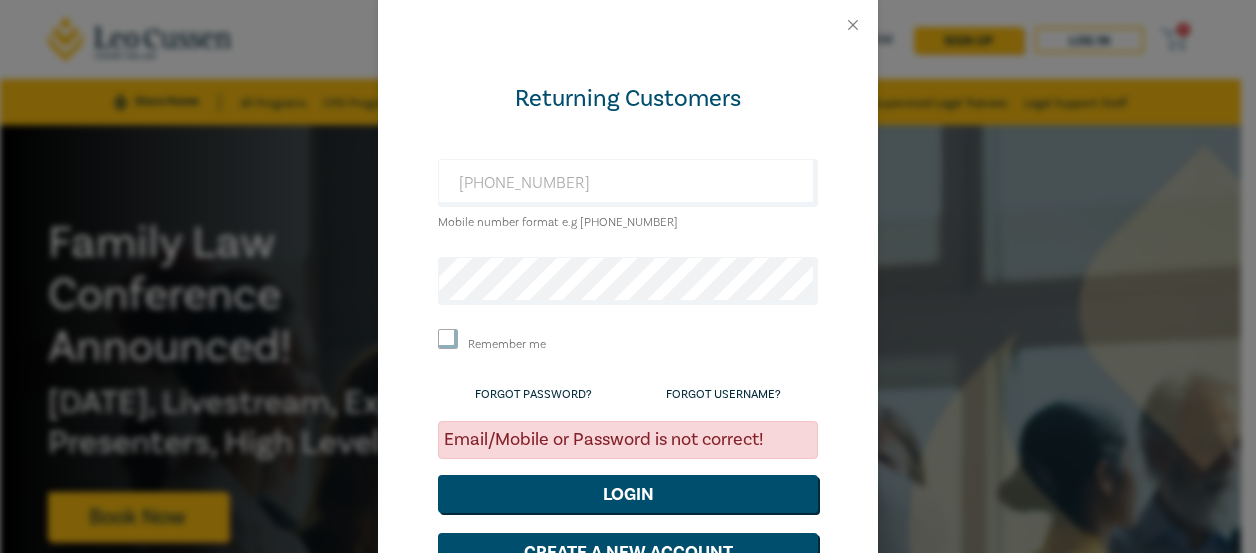 click on "Returning Customers [PHONE_NUMBER] Mobile number format e.g [PHONE_NUMBER] Remember me Forgot Password? Forgot Username? Email/Mobile or Password is not correct! Login Create a New Account" at bounding box center [628, 326] 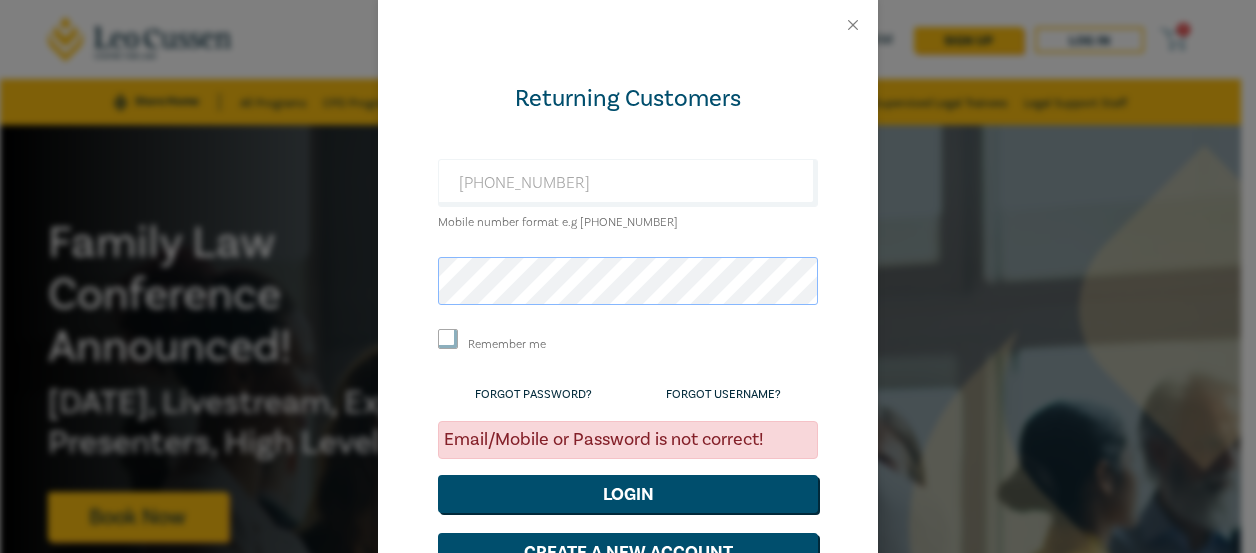 click on "Returning Customers [PHONE_NUMBER] Mobile number format e.g [PHONE_NUMBER] Remember me Forgot Password? Forgot Username? Email/Mobile or Password is not correct! Login Create a New Account" at bounding box center [628, 276] 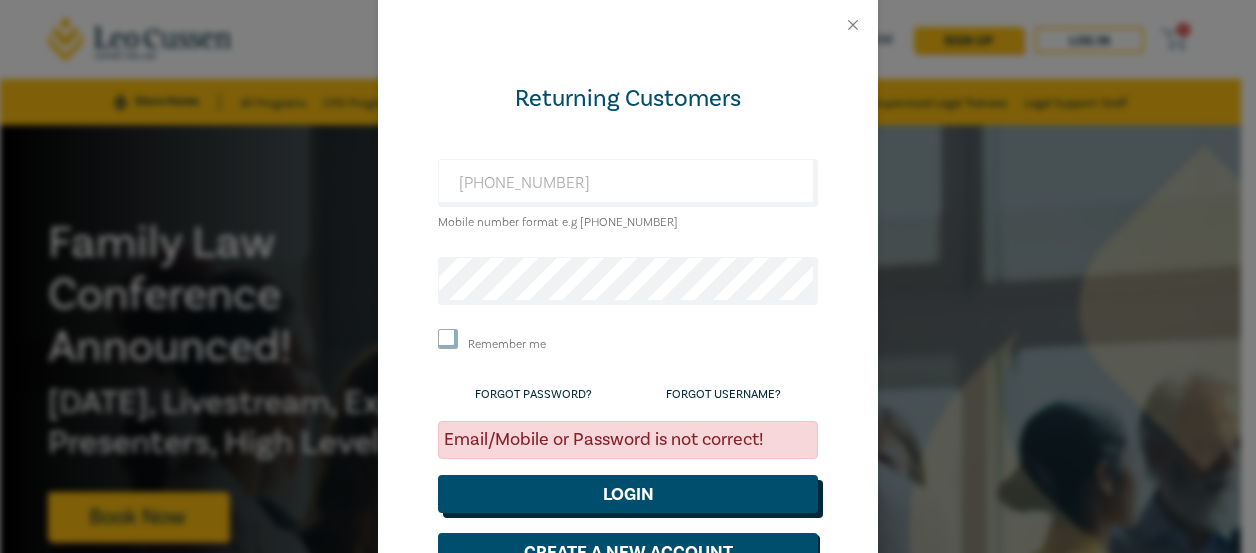 click on "Login" at bounding box center (628, 494) 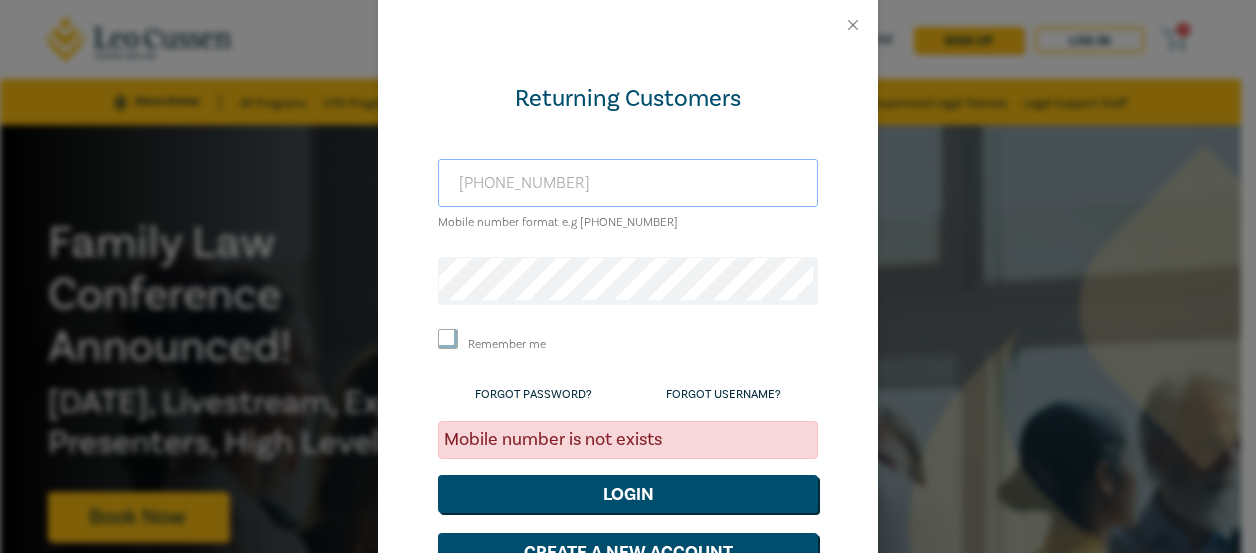 click on "[PHONE_NUMBER]" at bounding box center (628, 183) 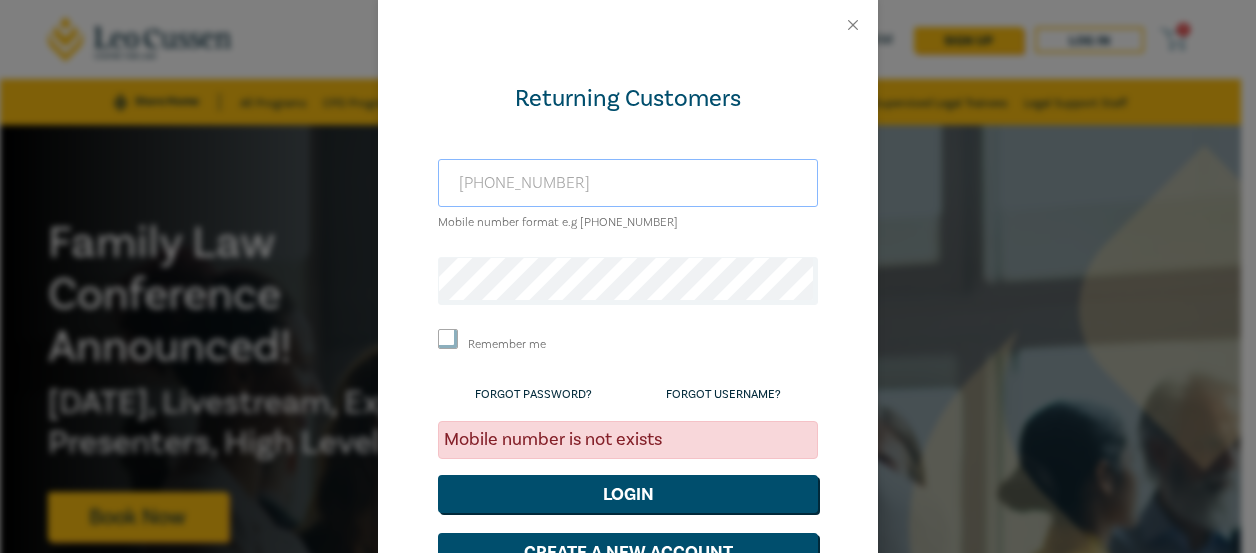 type on "[PHONE_NUMBER]" 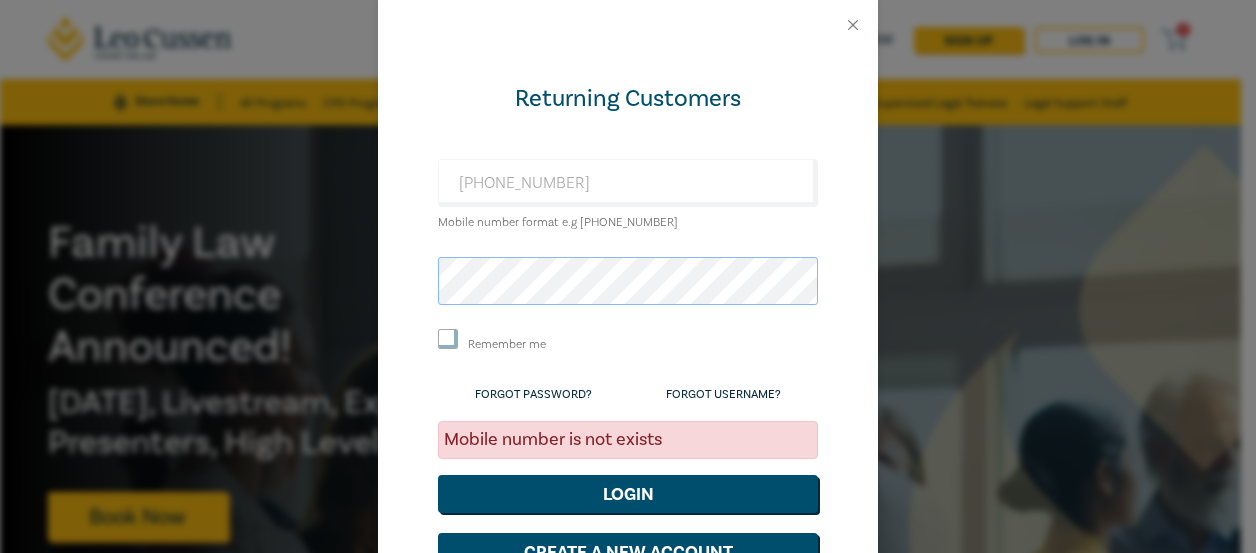 click on "Returning Customers [PHONE_NUMBER] Mobile number format e.g [PHONE_NUMBER] Remember me Forgot Password? Forgot Username? Mobile number is not exists Login Create a New Account" at bounding box center [628, 345] 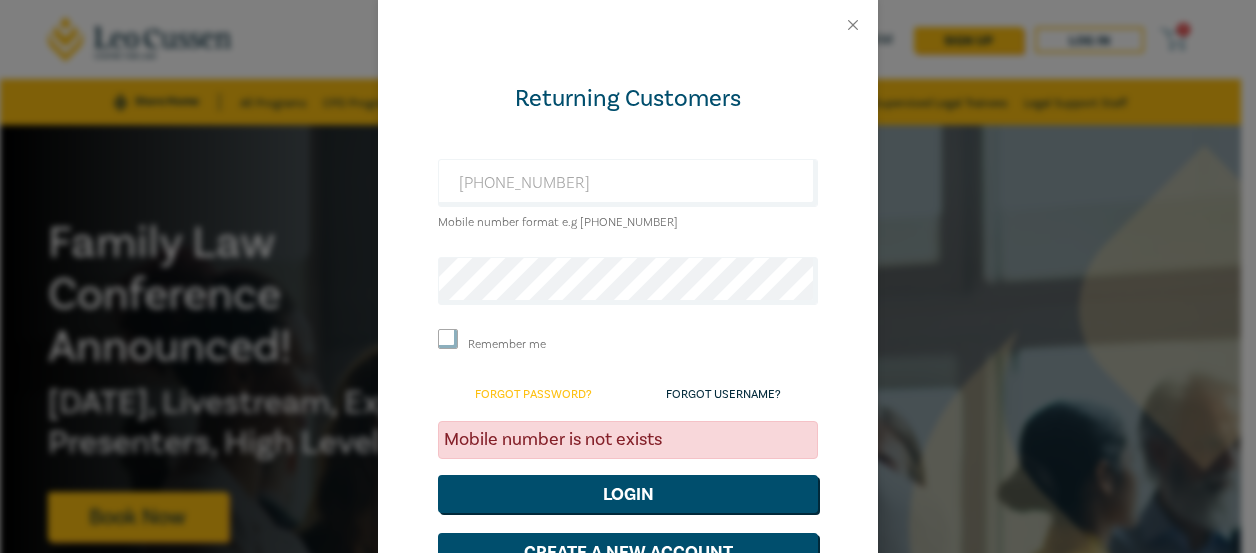 click on "Forgot Password?" at bounding box center (533, 394) 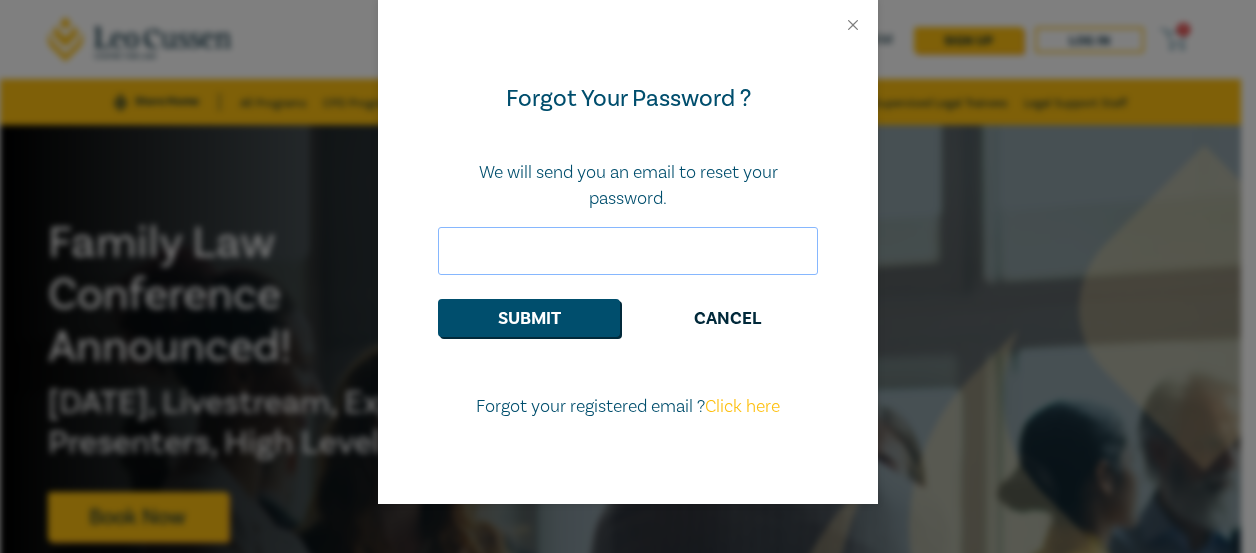click at bounding box center [628, 251] 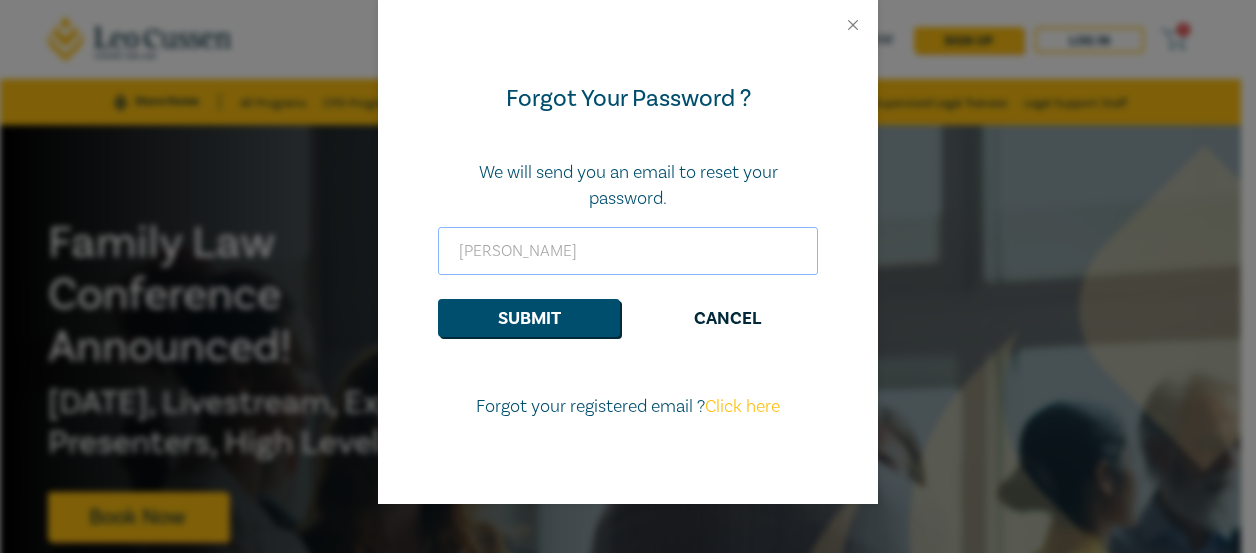 type on "[EMAIL_ADDRESS][DOMAIN_NAME]" 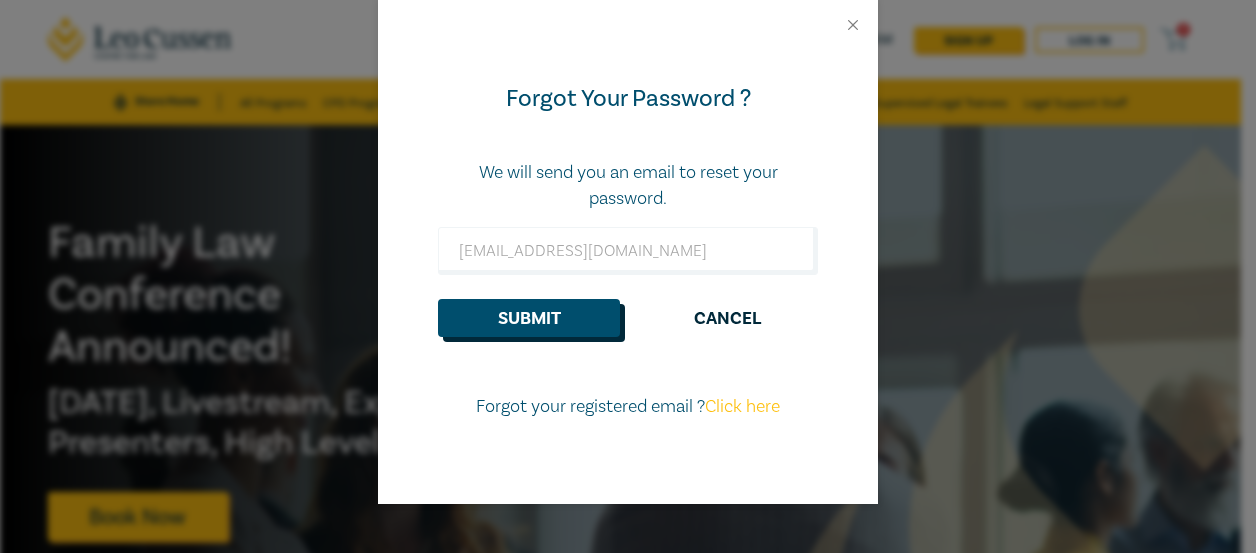 click on "Submit" at bounding box center [529, 318] 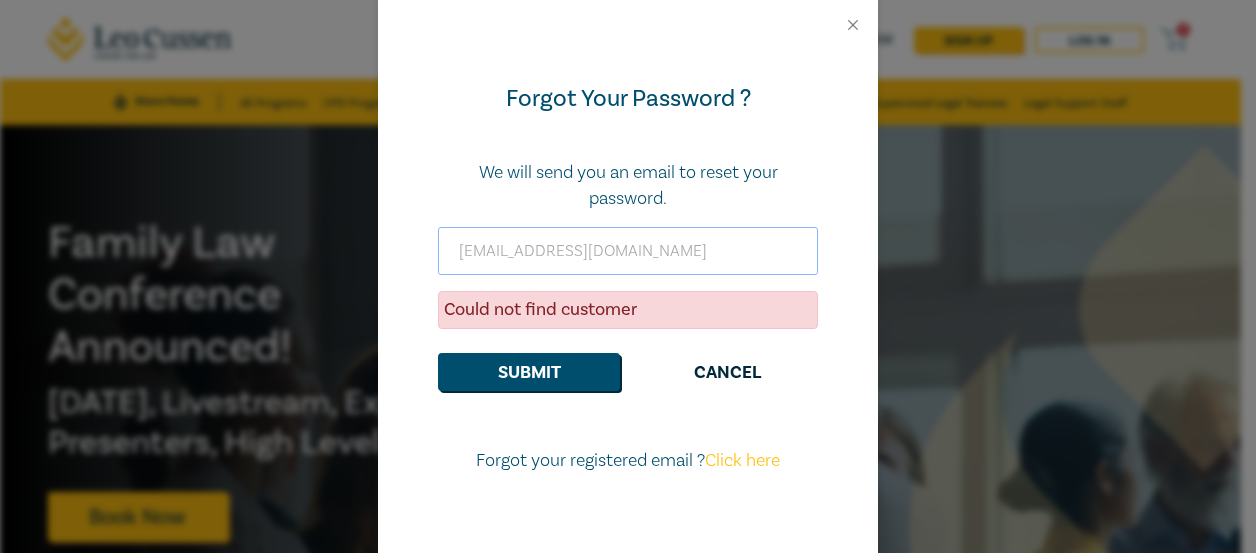 drag, startPoint x: 659, startPoint y: 242, endPoint x: 167, endPoint y: 219, distance: 492.53732 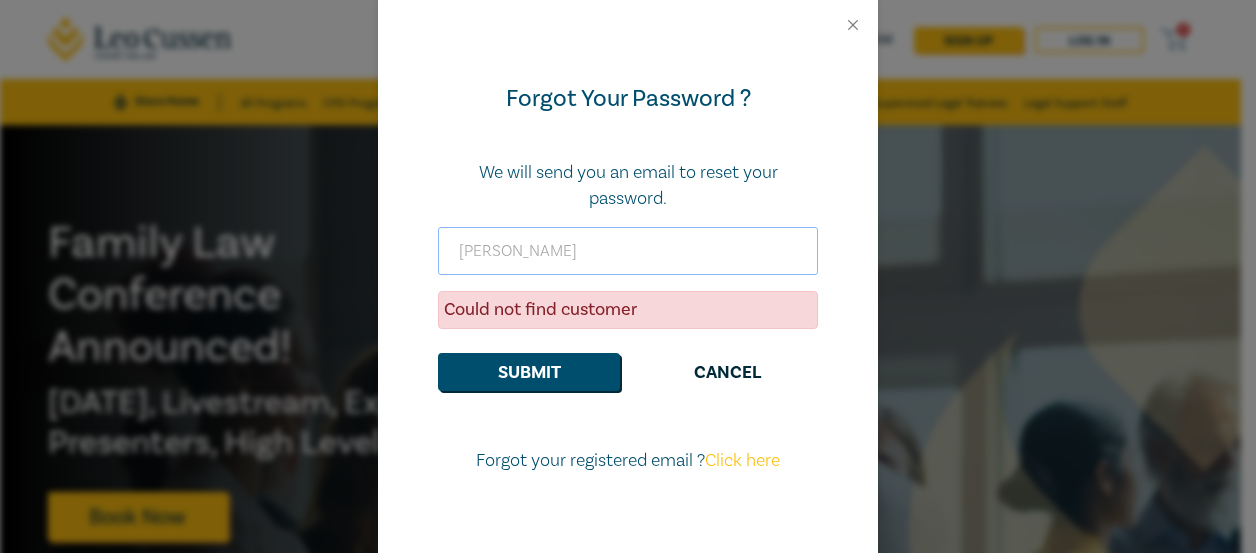 type on "[PERSON_NAME][EMAIL_ADDRESS][PERSON_NAME][DOMAIN_NAME]" 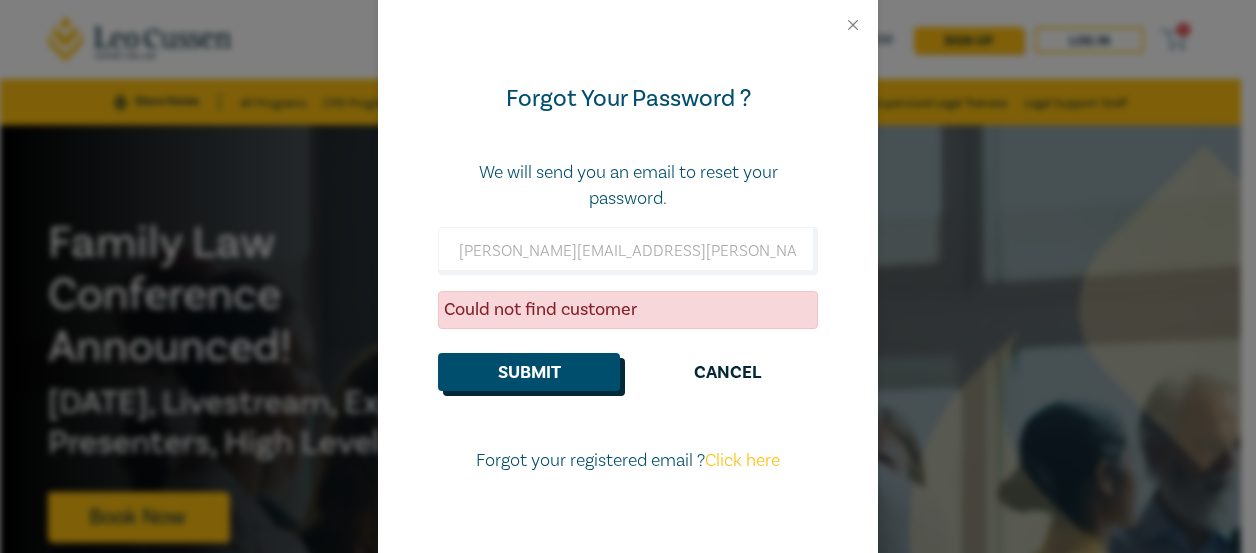 click on "Submit" at bounding box center [529, 372] 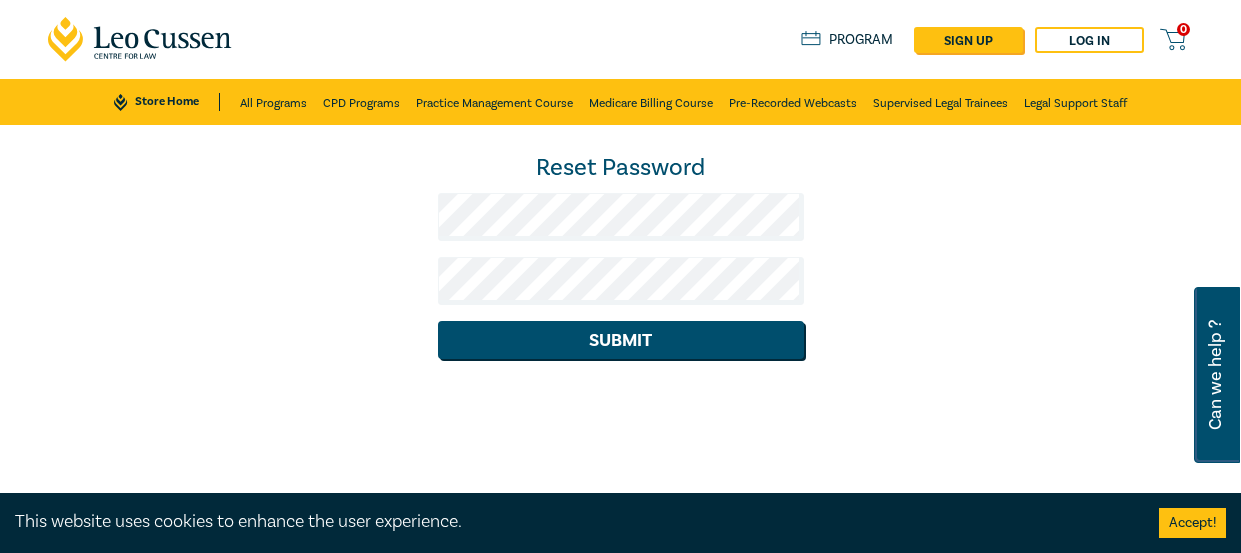 scroll, scrollTop: 0, scrollLeft: 0, axis: both 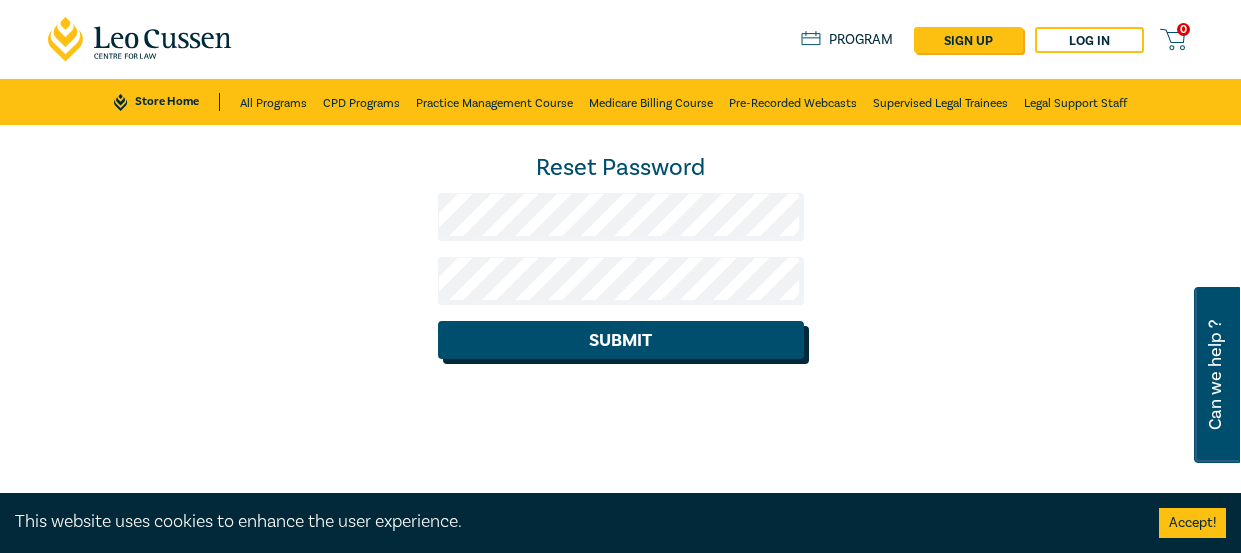 click on "Submit" 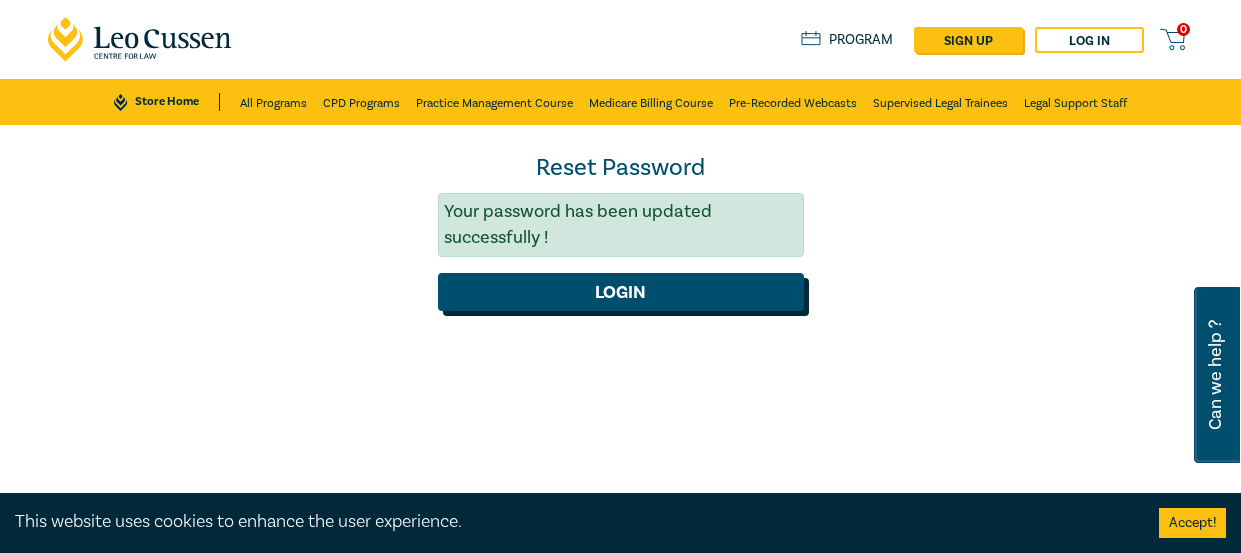 click on "Login" 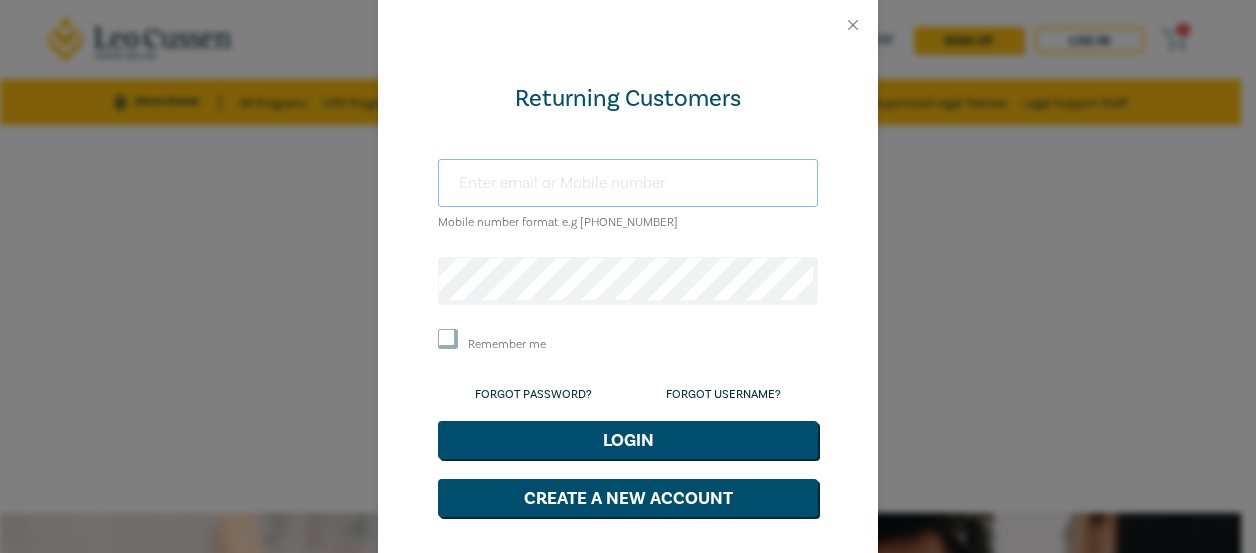 drag, startPoint x: 601, startPoint y: 183, endPoint x: 605, endPoint y: 166, distance: 17.464249 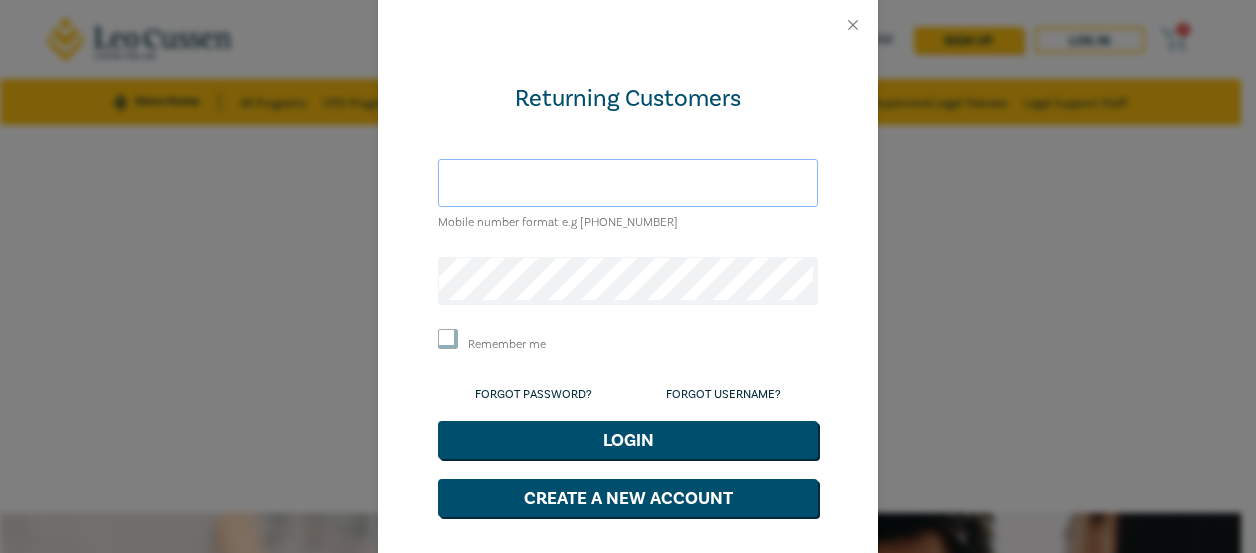 click at bounding box center [628, 183] 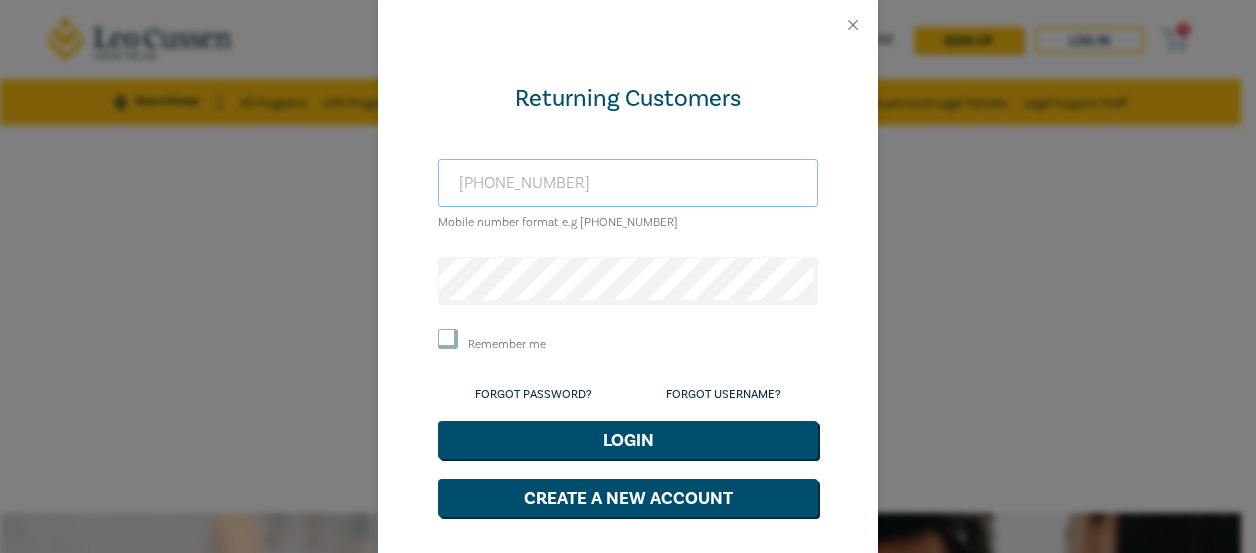 type on "[PHONE_NUMBER]" 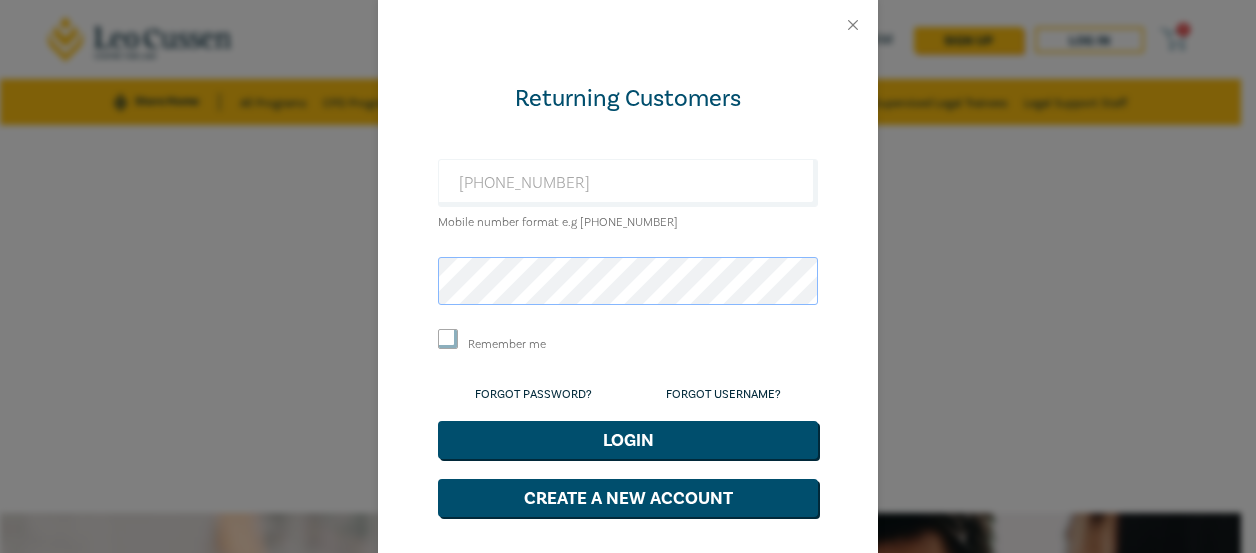 click on "Login" at bounding box center [628, 440] 